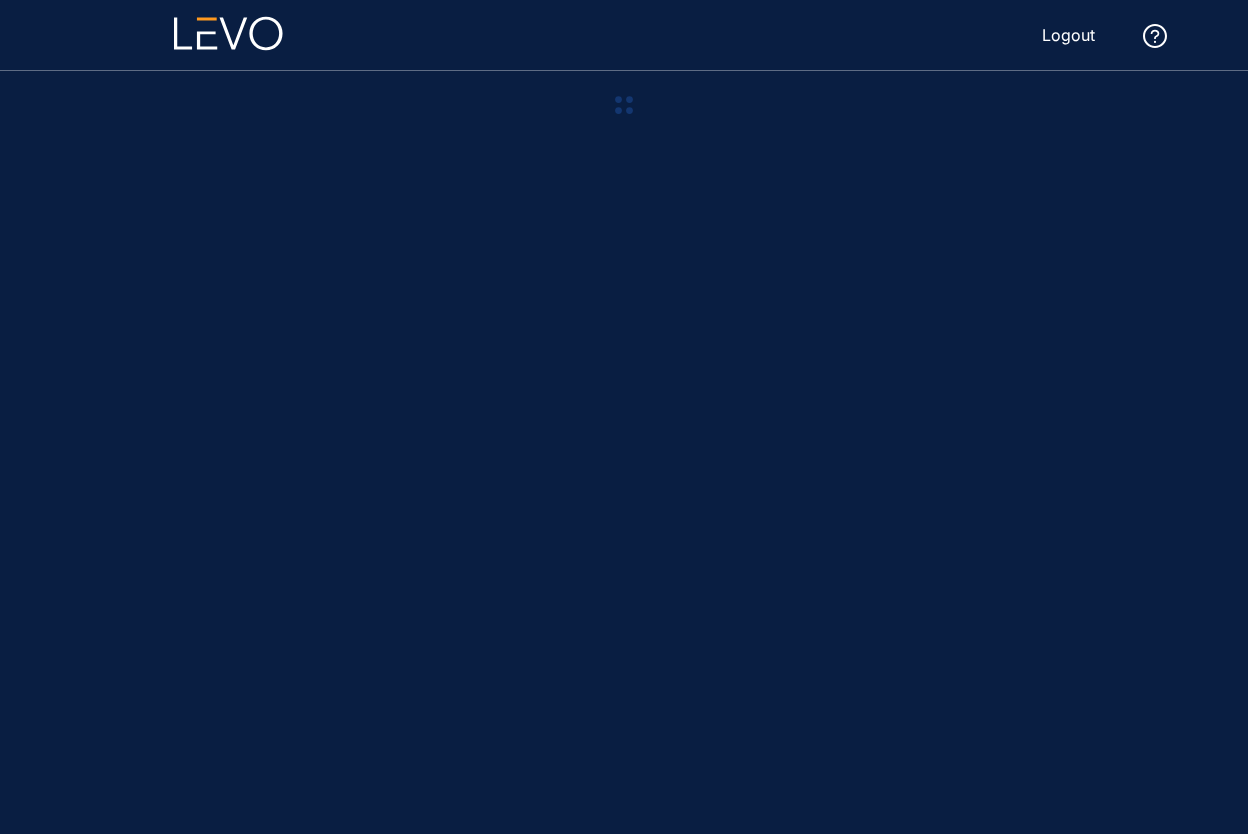 scroll, scrollTop: 0, scrollLeft: 0, axis: both 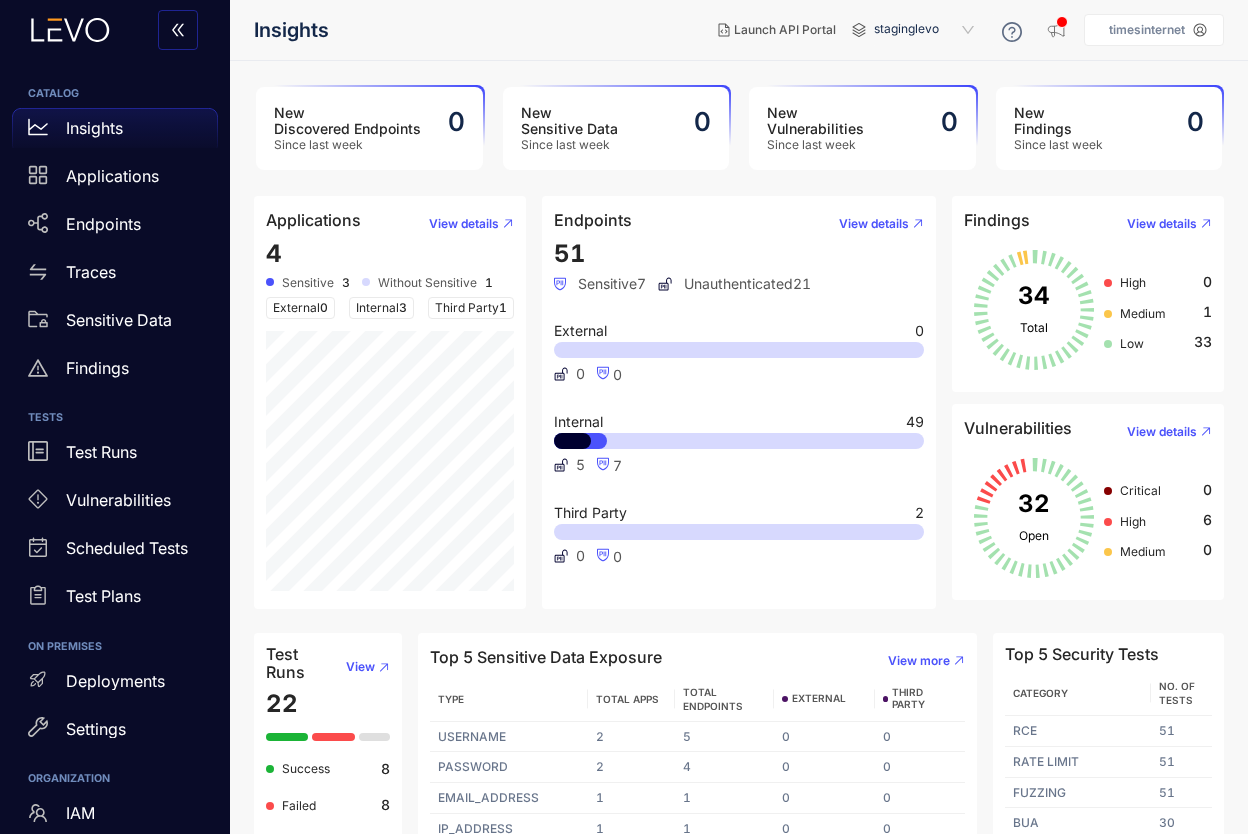 click on "staginglevo" at bounding box center [926, 30] 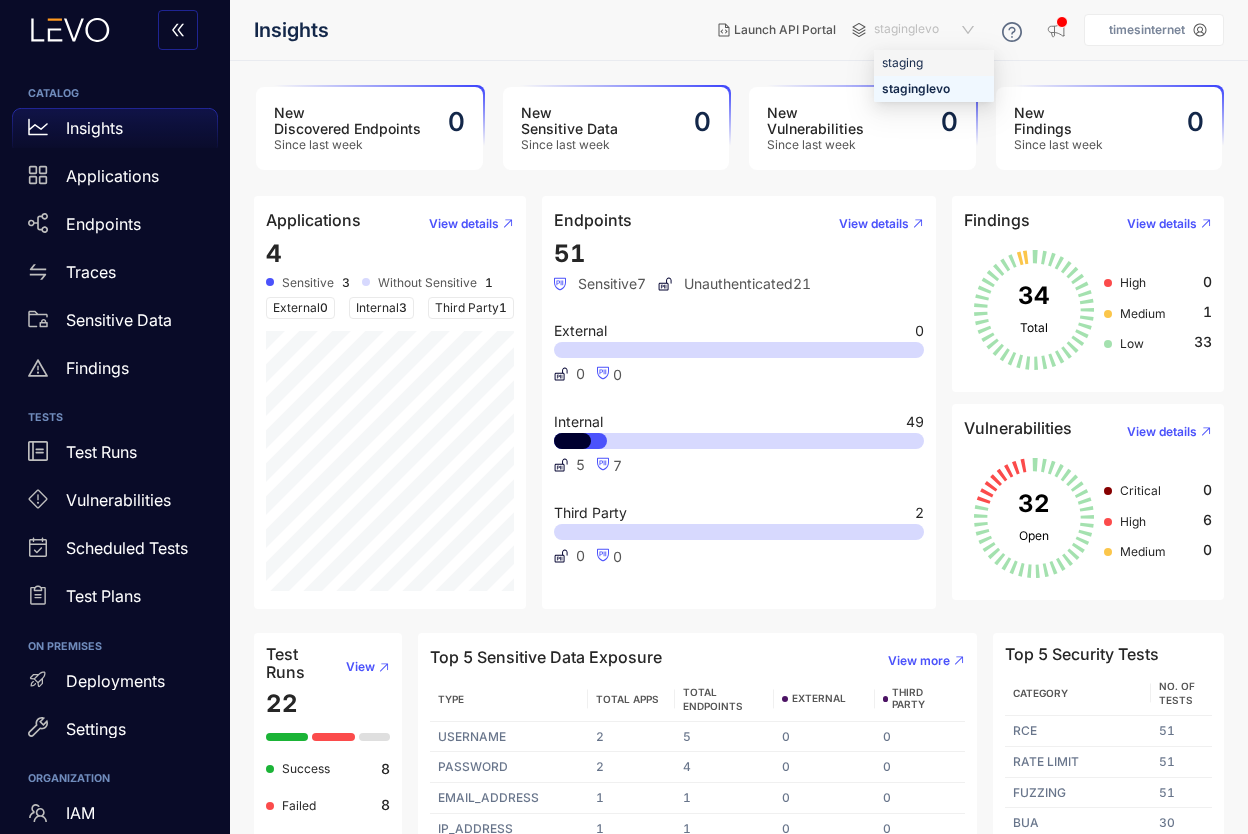 click on "staging" at bounding box center [934, 63] 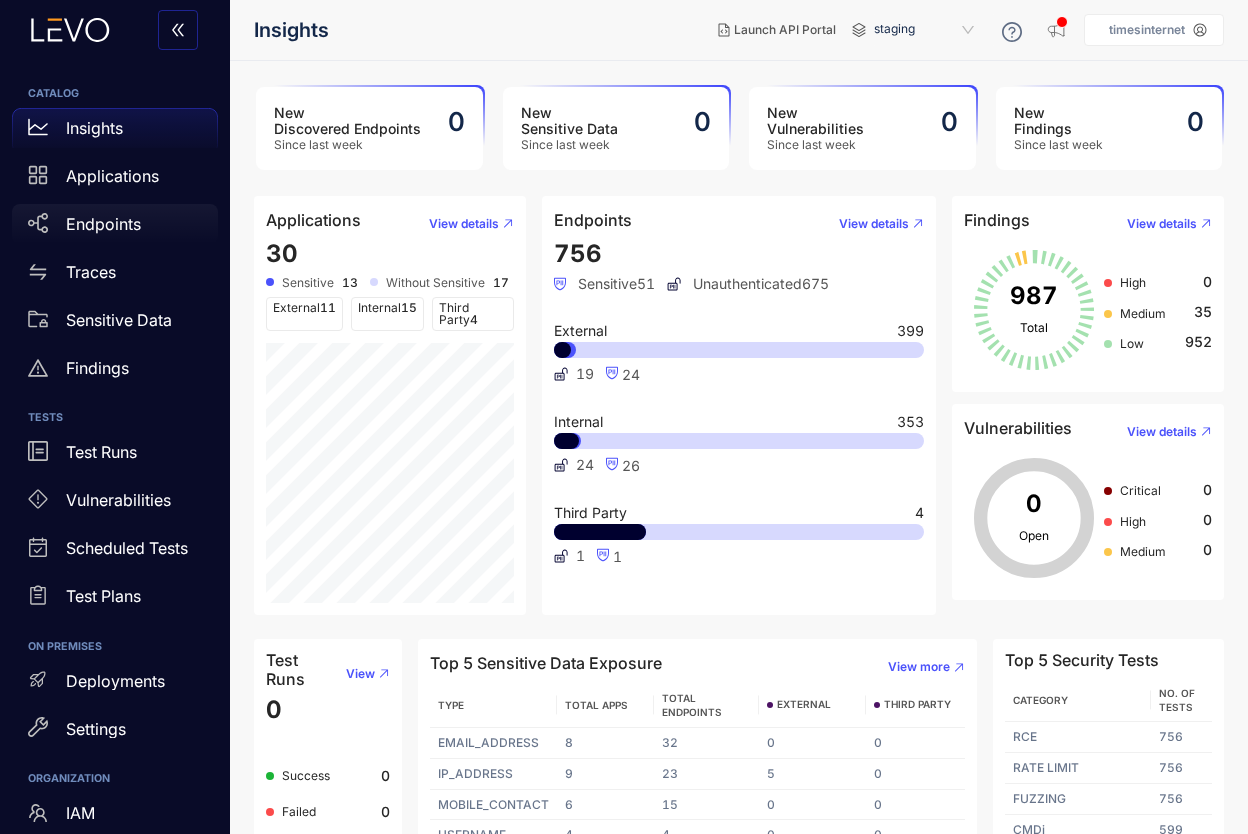 click on "Endpoints" at bounding box center (103, 224) 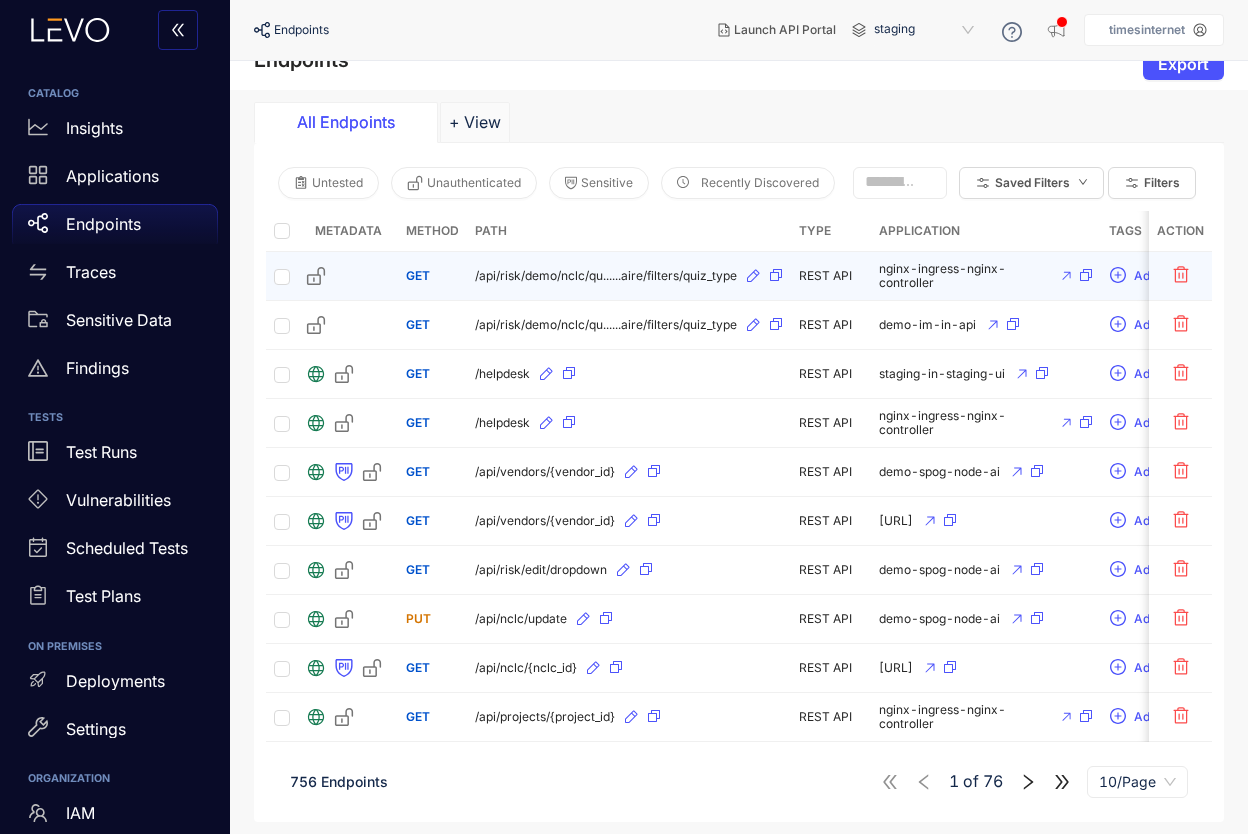 scroll, scrollTop: 0, scrollLeft: 0, axis: both 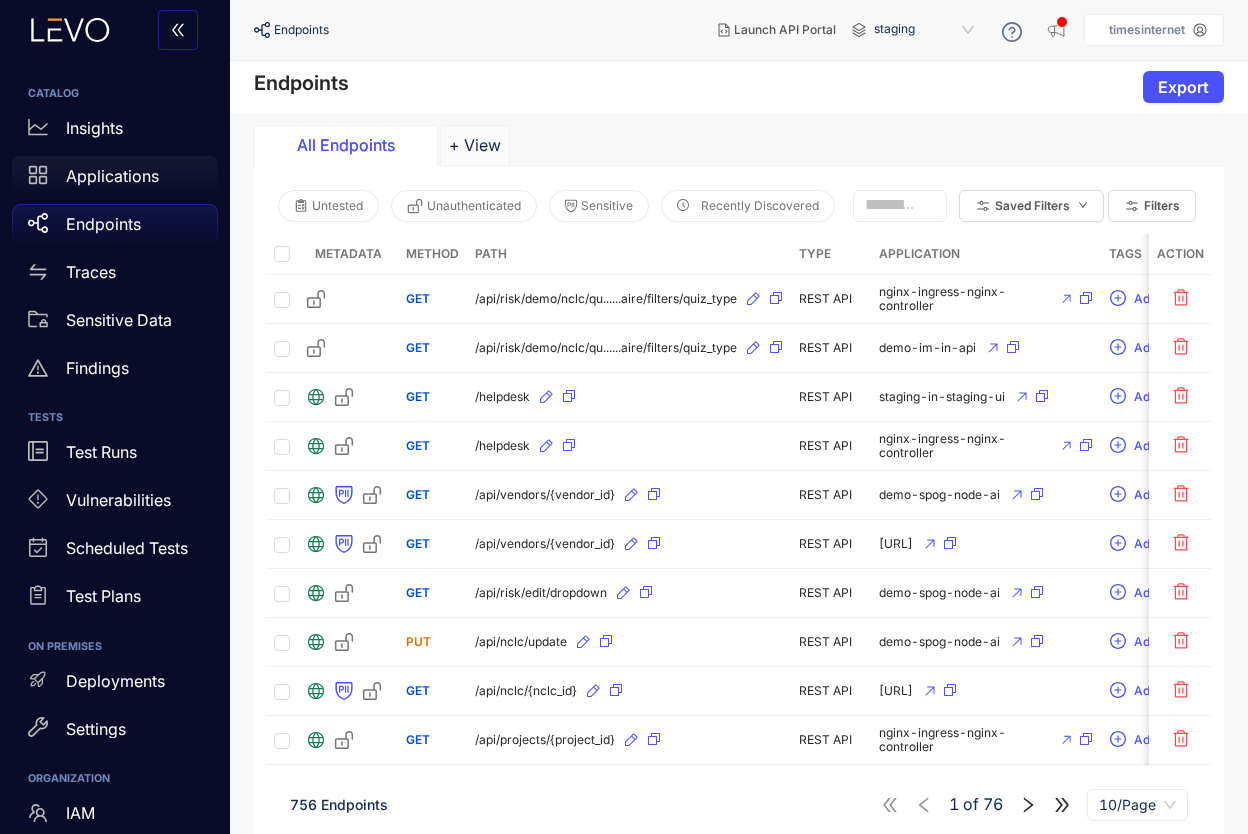 click on "Applications" at bounding box center [112, 176] 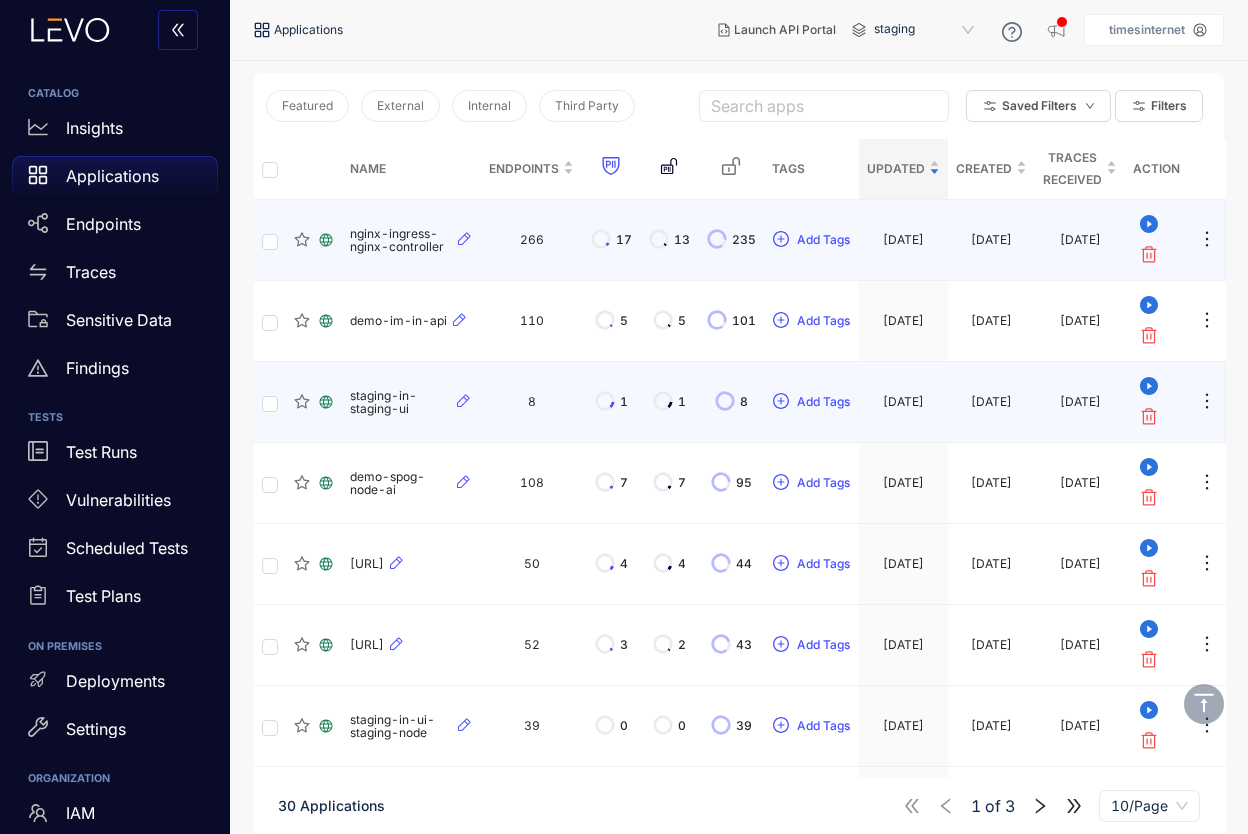 scroll, scrollTop: 578, scrollLeft: 0, axis: vertical 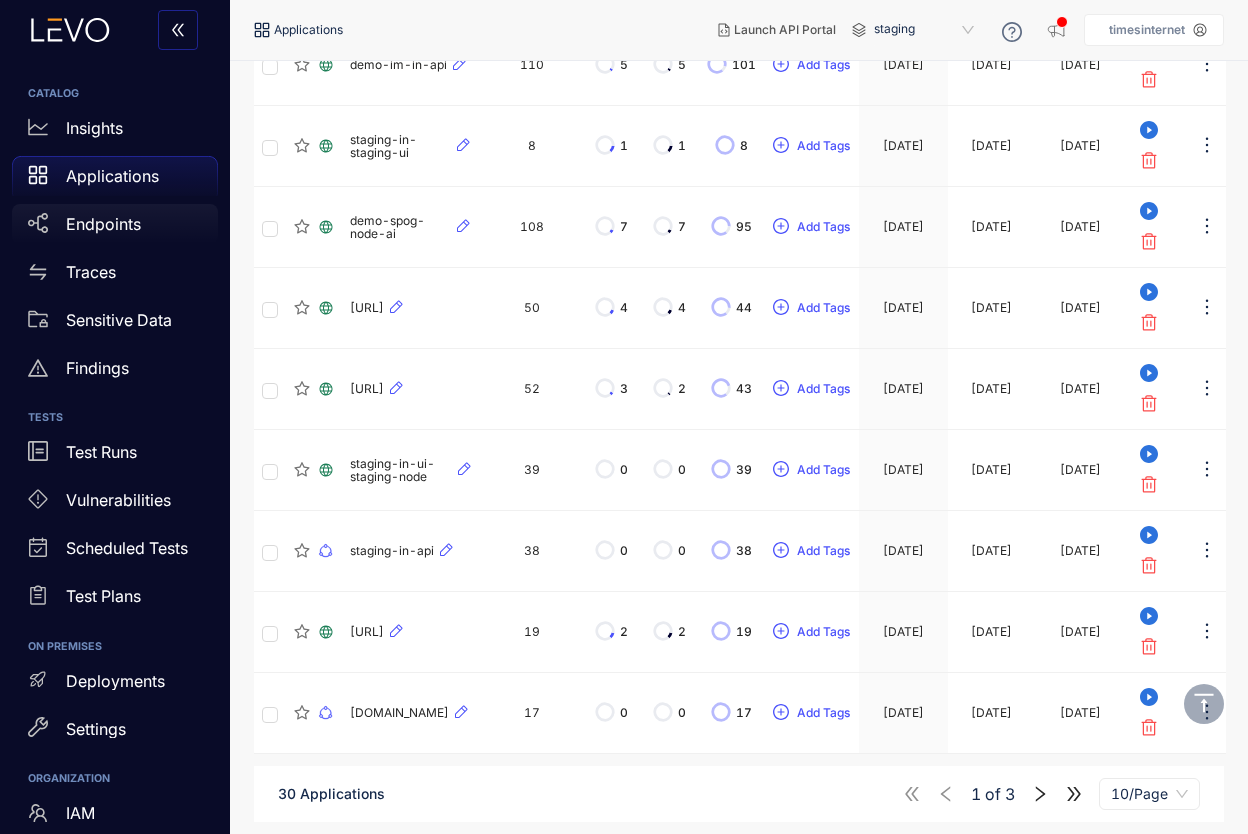 click on "Endpoints" at bounding box center (103, 224) 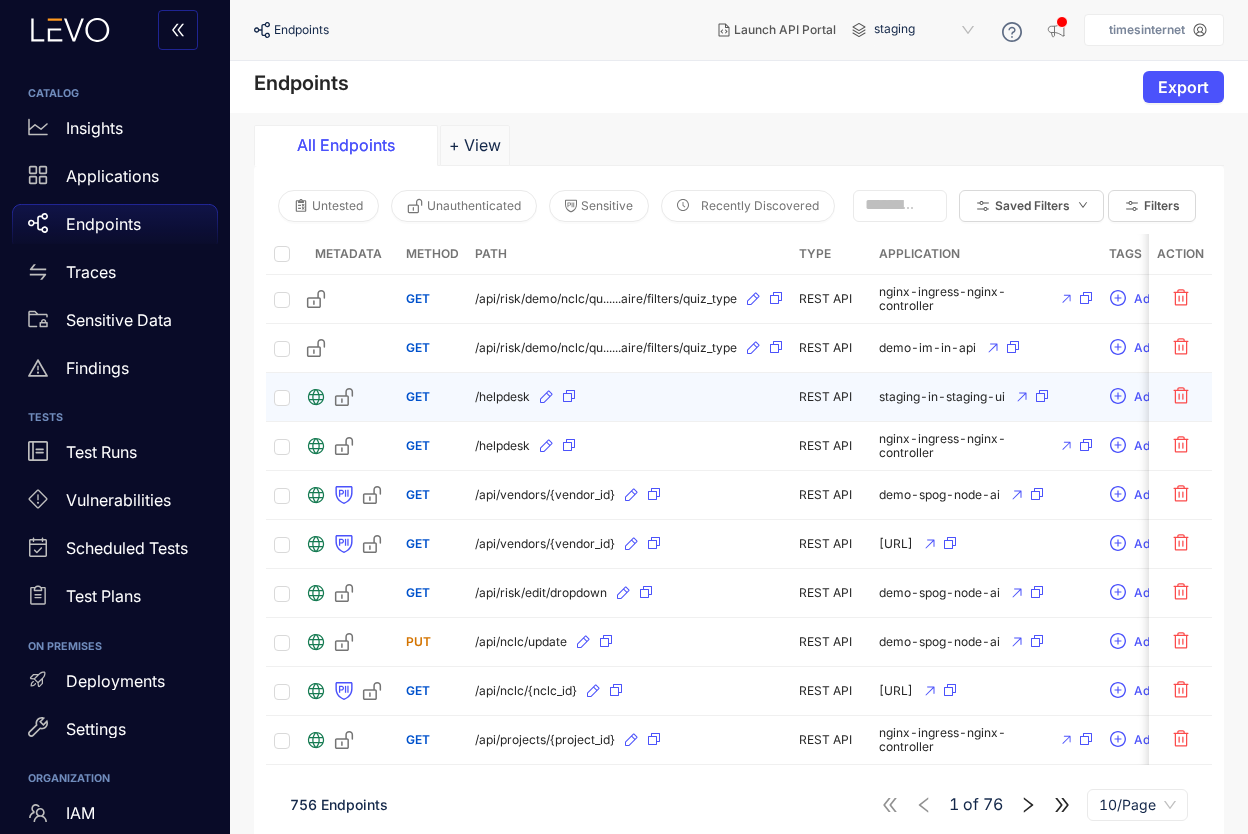 scroll, scrollTop: 23, scrollLeft: 0, axis: vertical 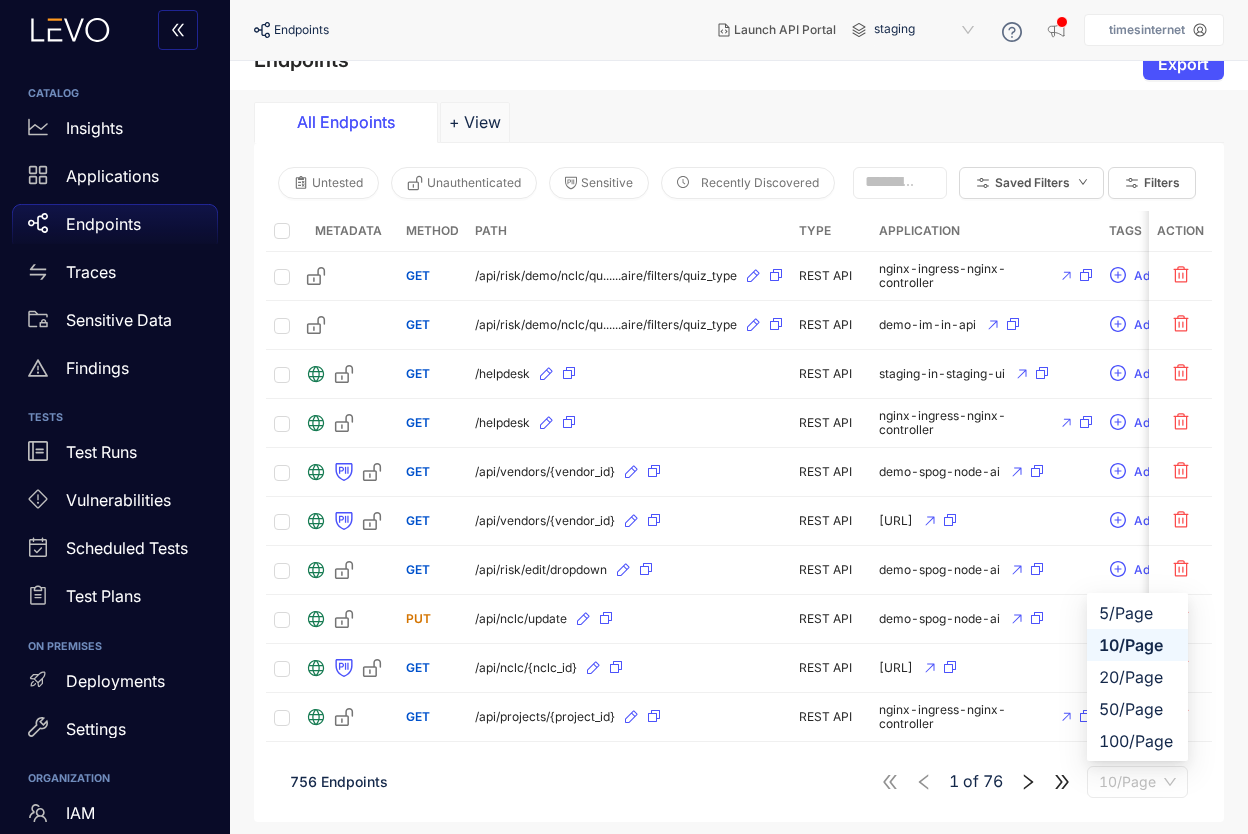 click on "10/Page" at bounding box center [1137, 782] 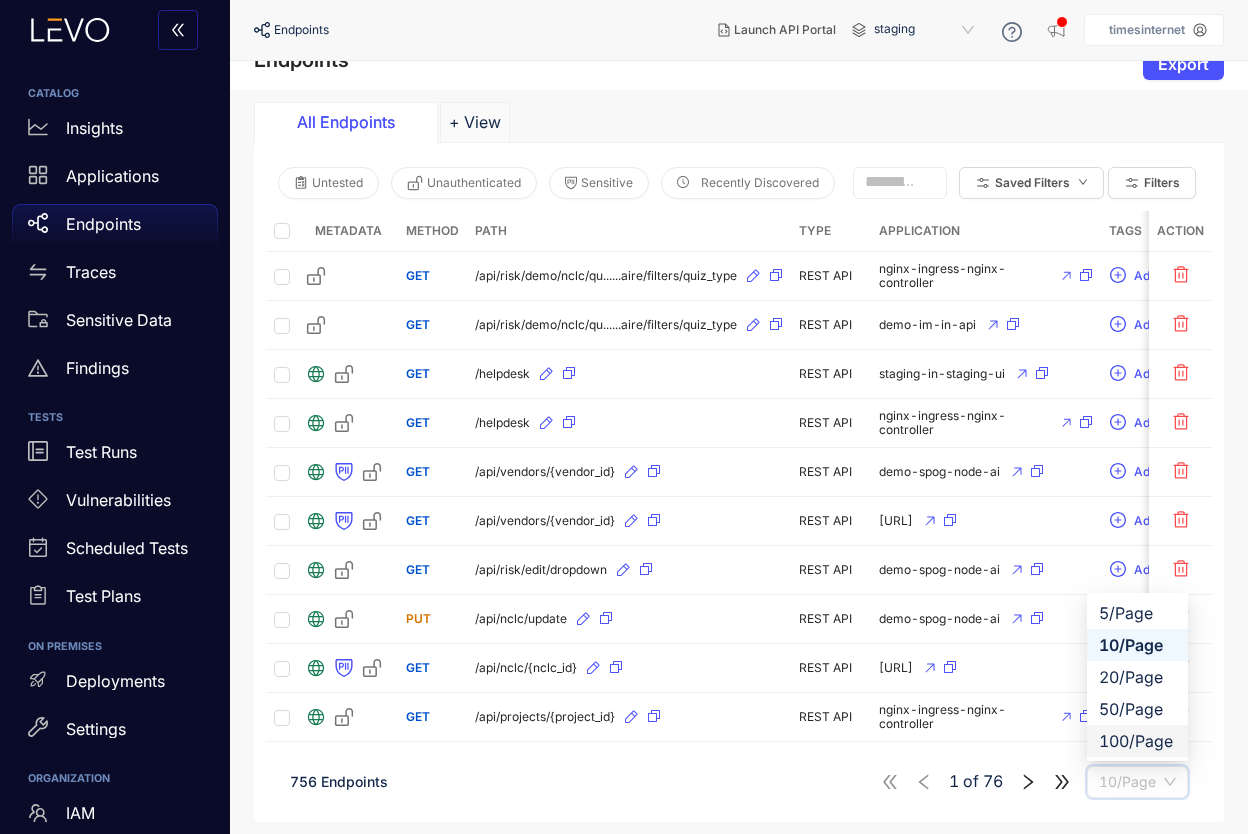 click on "100/Page" at bounding box center [1137, 741] 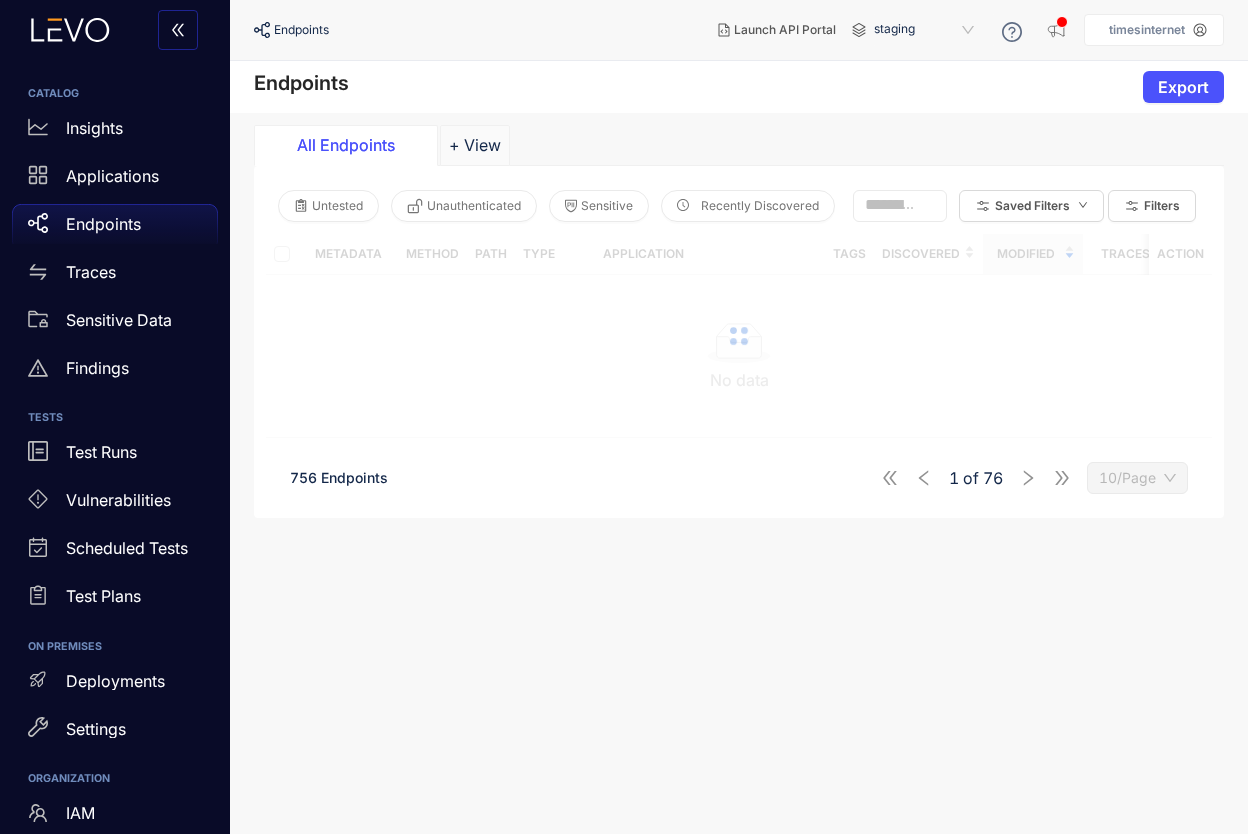 scroll, scrollTop: 0, scrollLeft: 0, axis: both 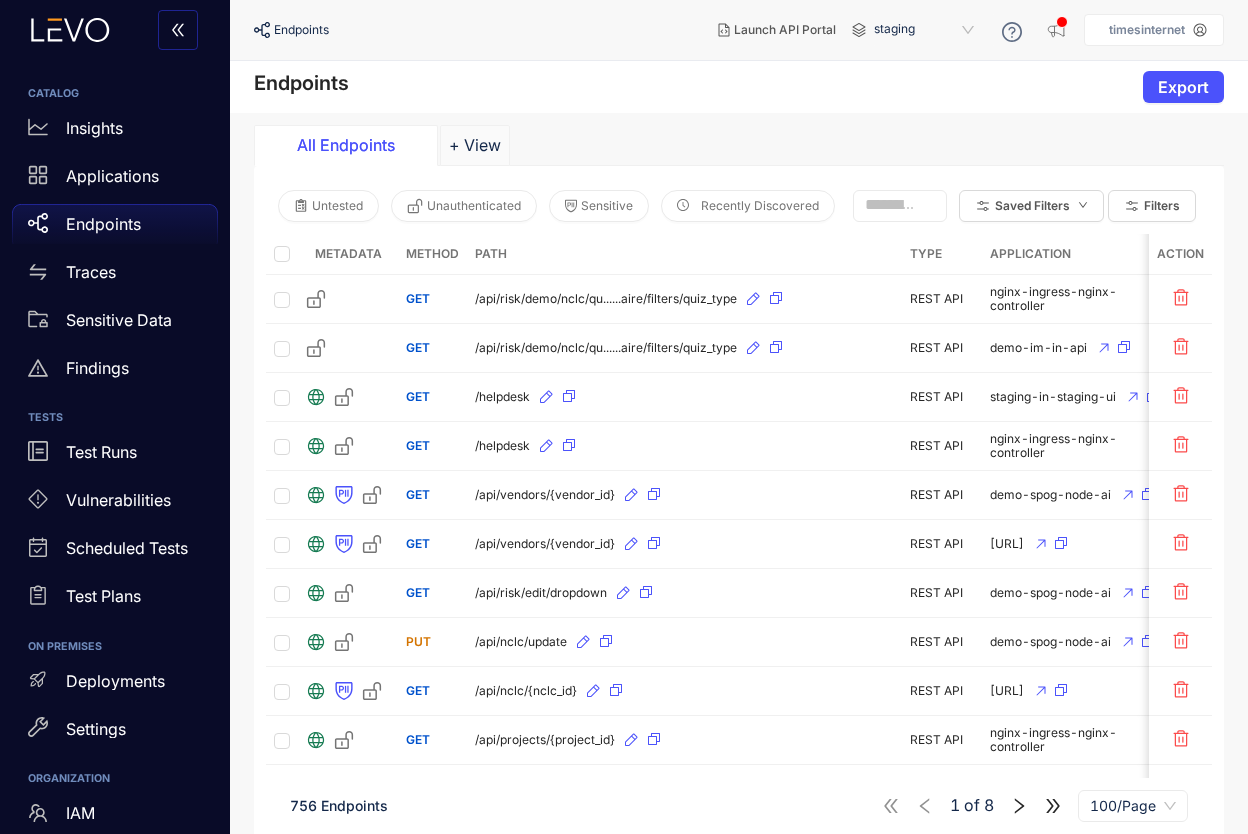 click at bounding box center [107, 30] 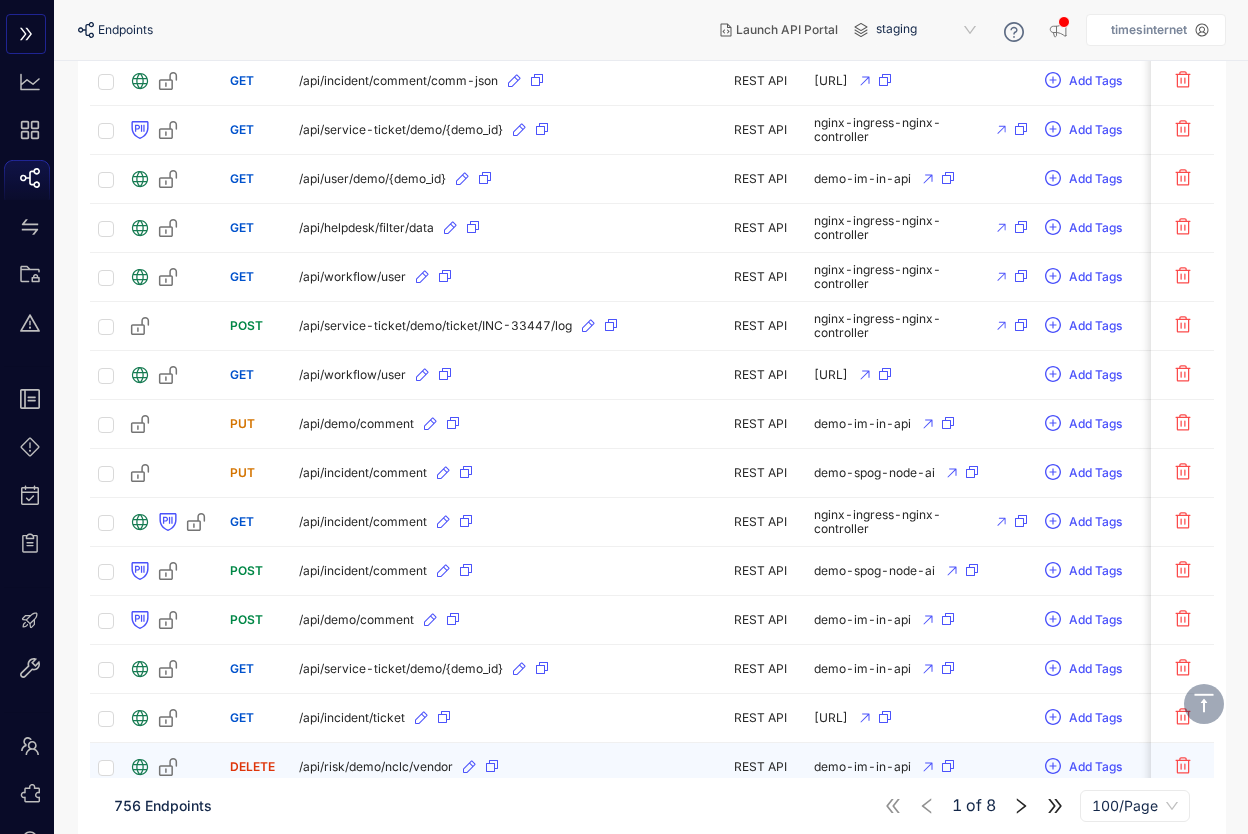 scroll, scrollTop: 2110, scrollLeft: 0, axis: vertical 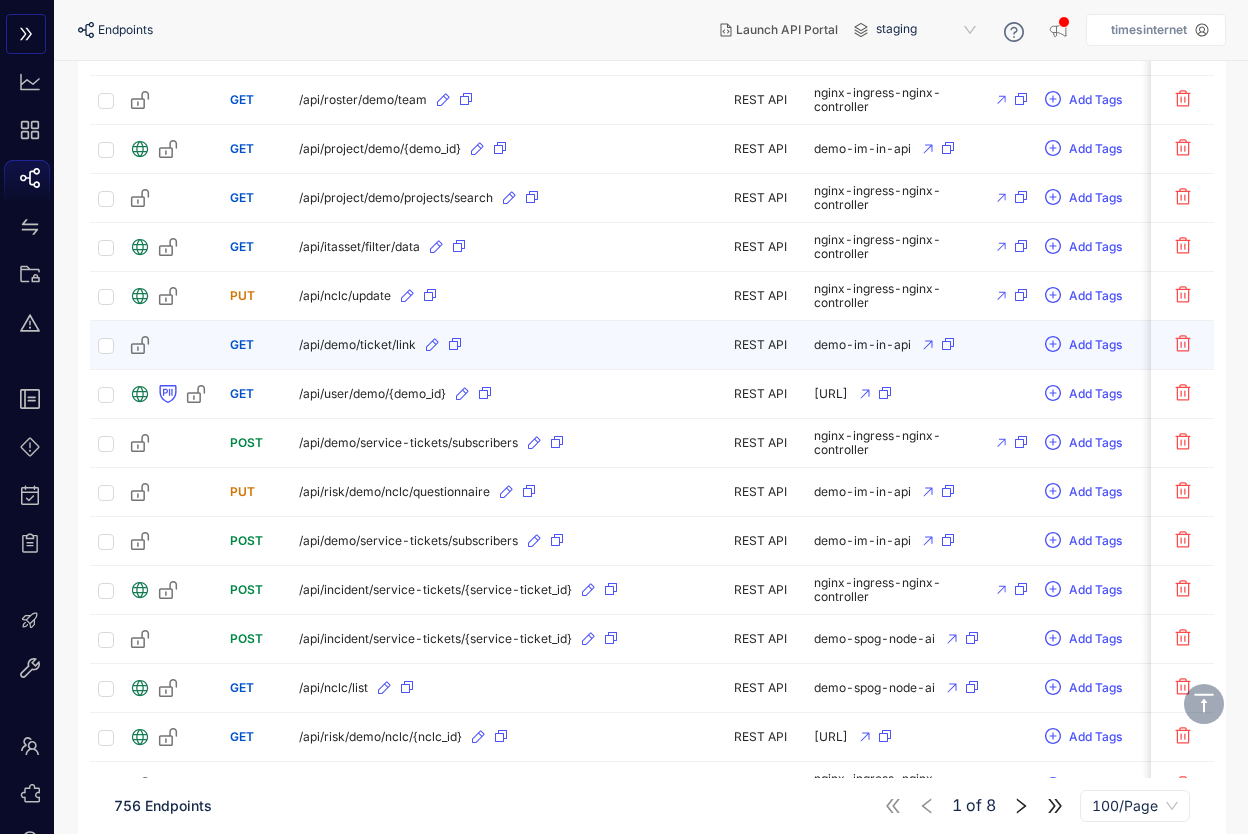 click on "/api/demo/ticket/link" at bounding box center [357, 345] 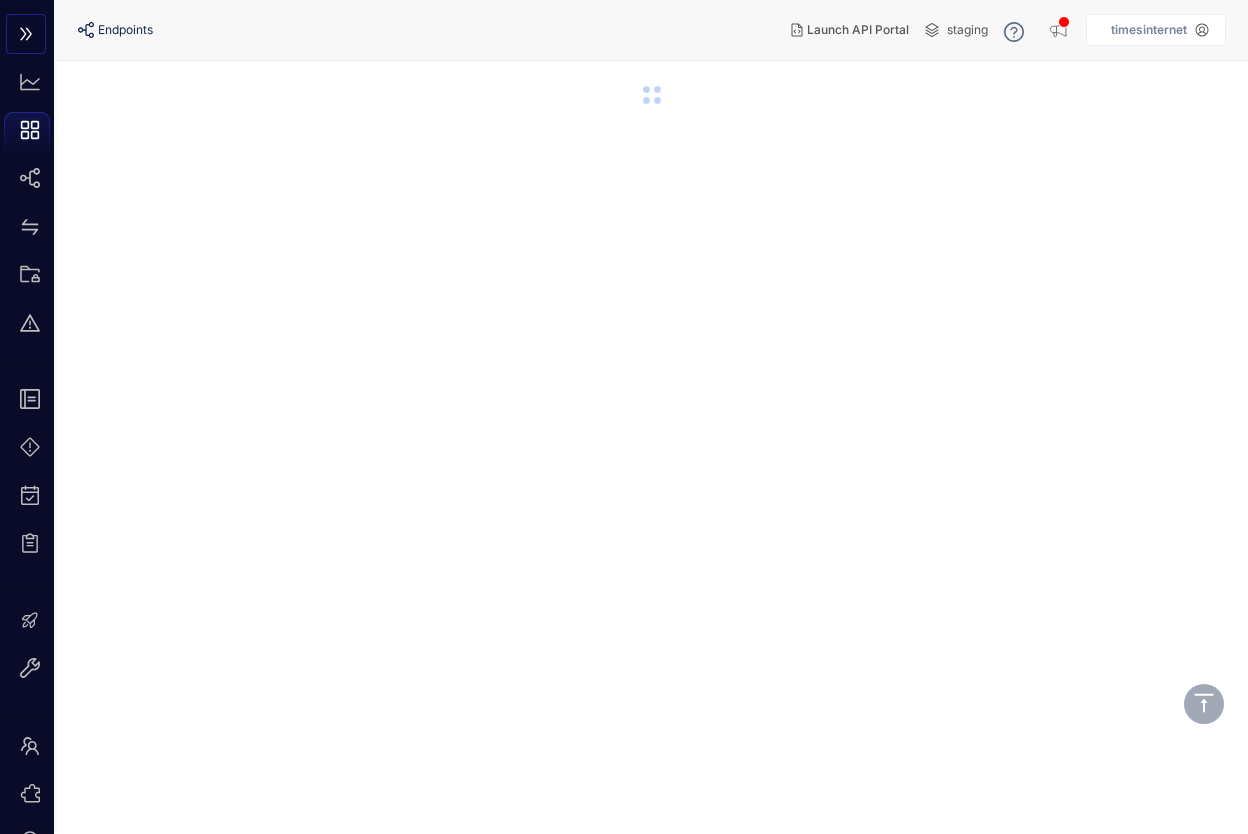 scroll, scrollTop: 0, scrollLeft: 0, axis: both 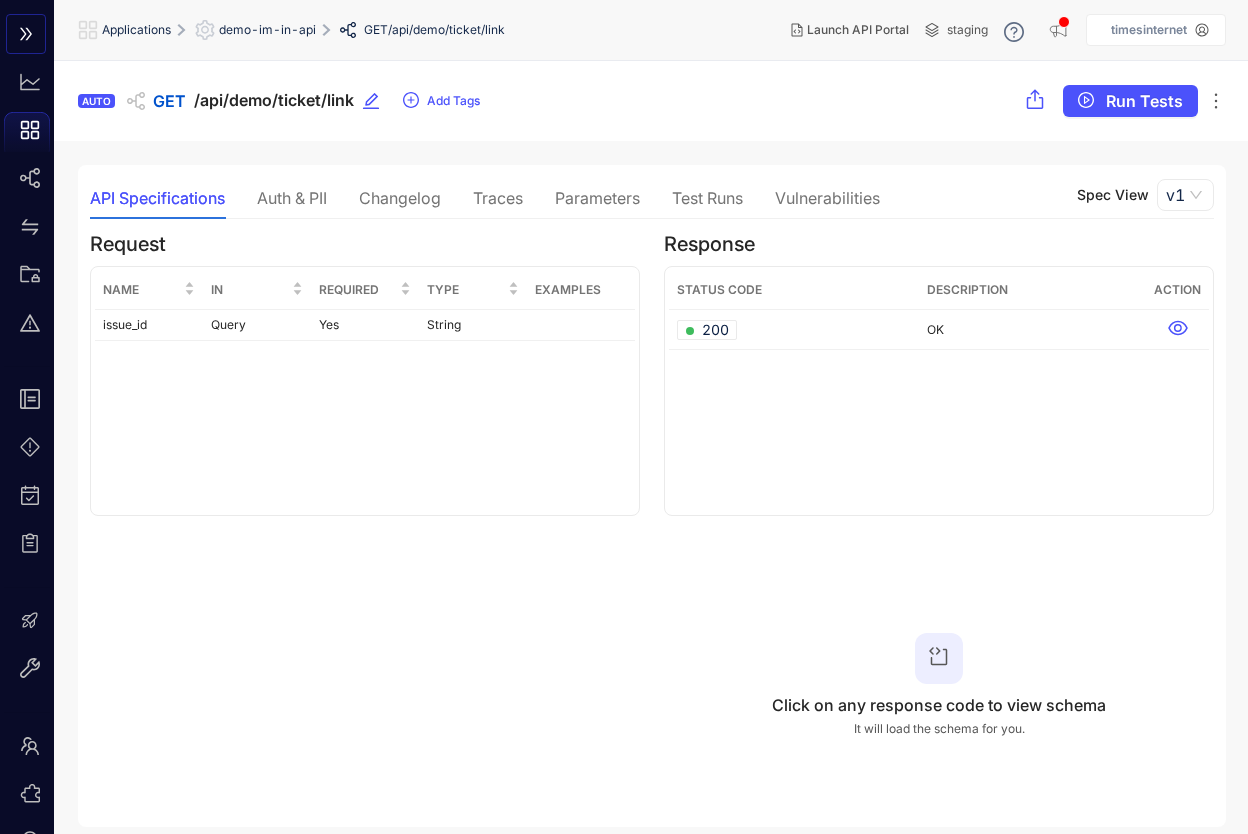 click on "Parameters" at bounding box center [597, 198] 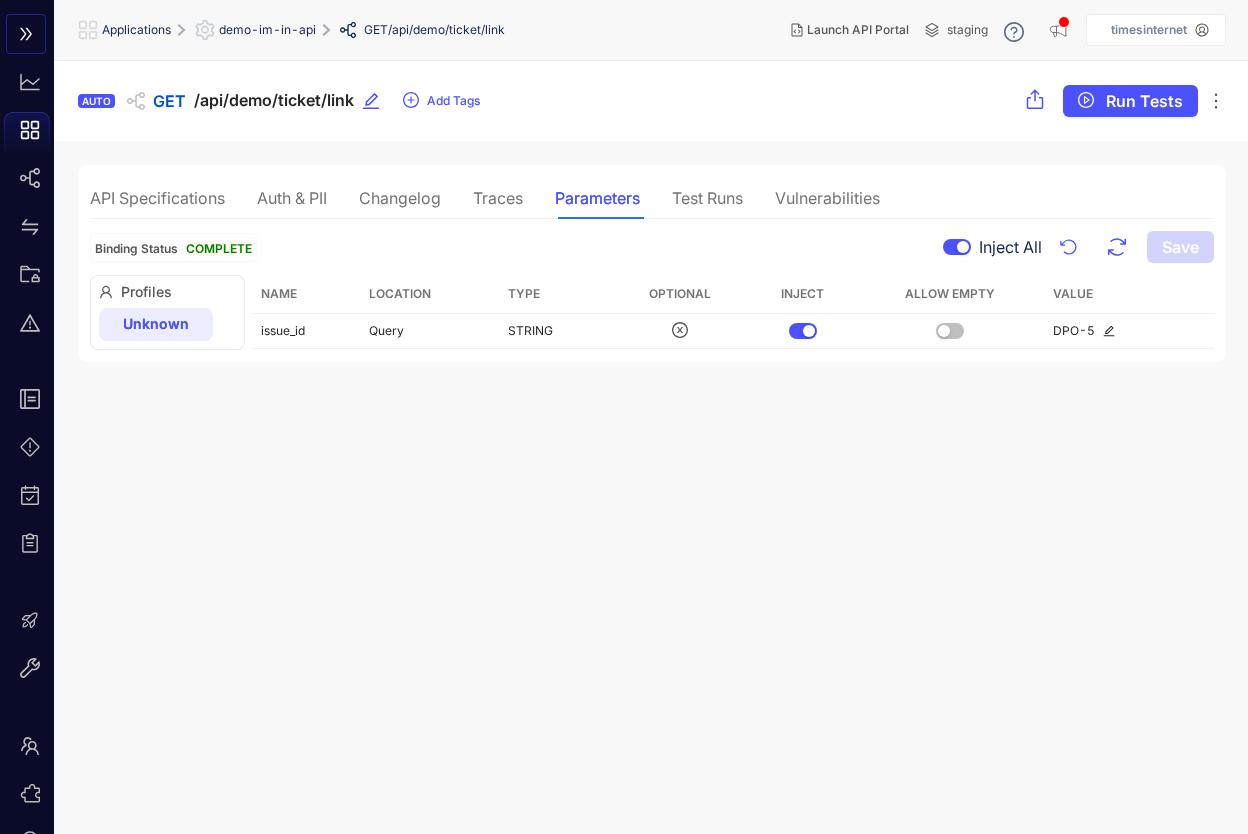 click on "Traces" at bounding box center [498, 198] 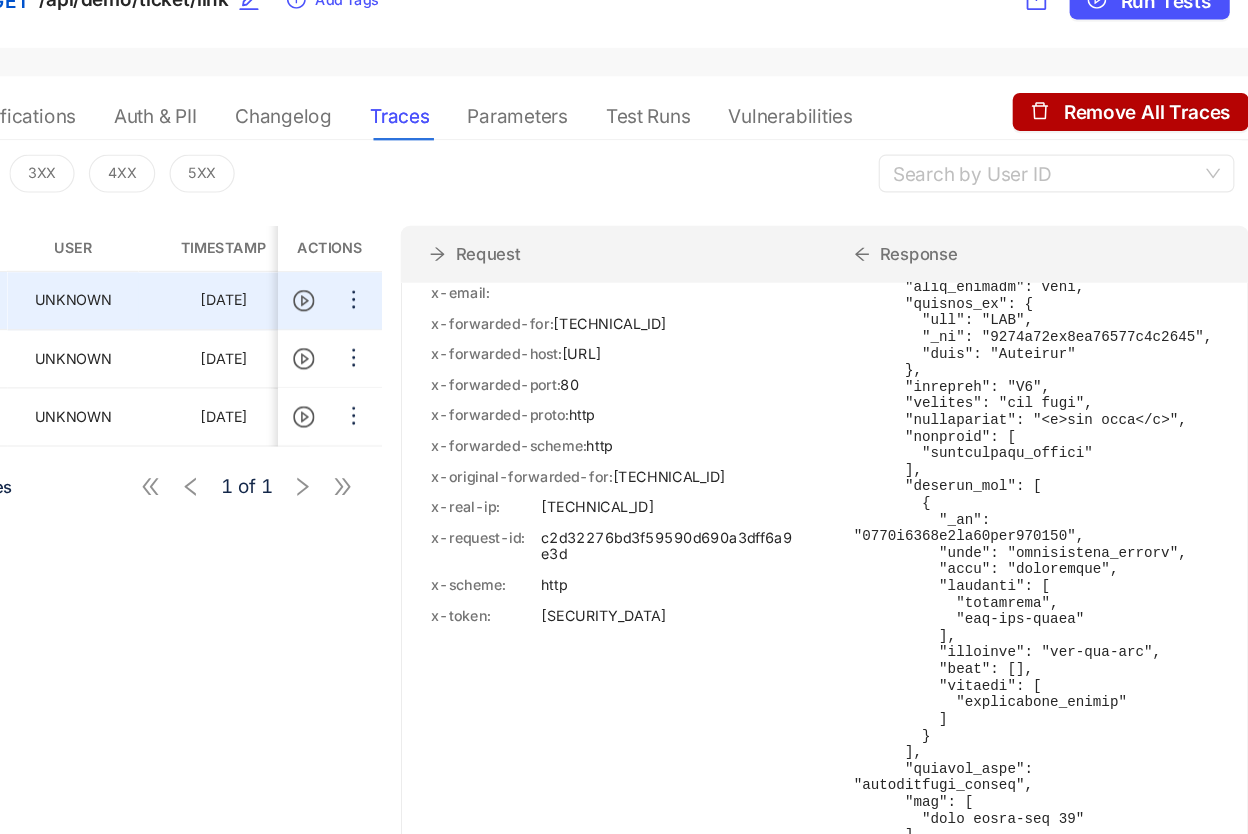 scroll, scrollTop: 0, scrollLeft: 0, axis: both 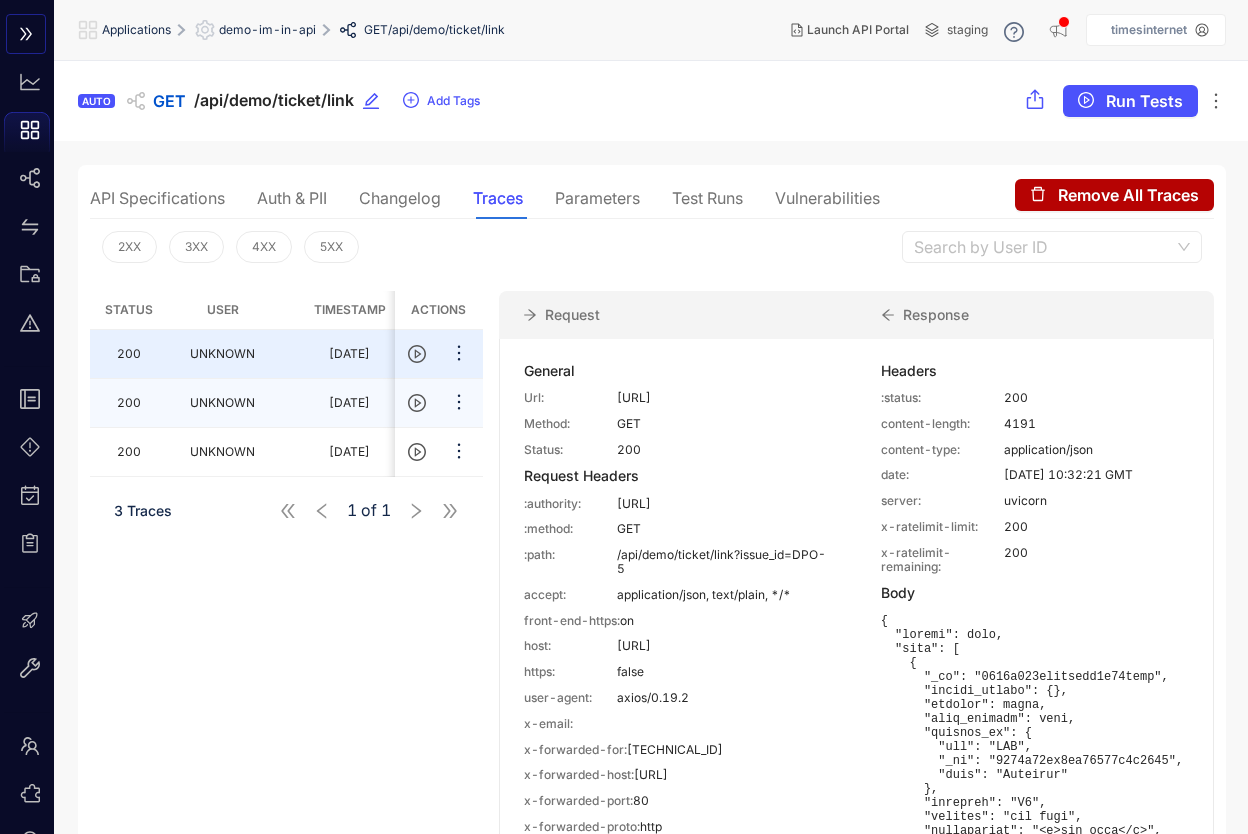 click on "UNKNOWN" at bounding box center [222, 403] 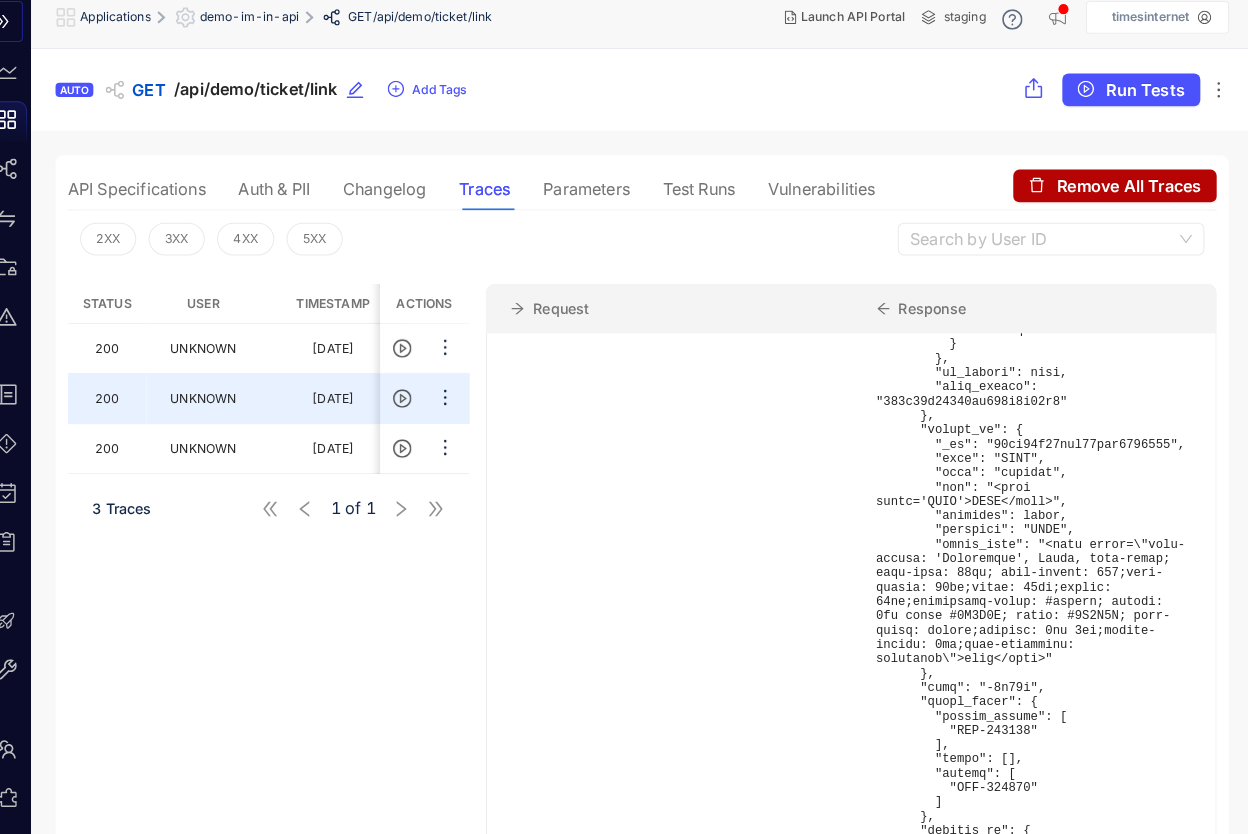 scroll, scrollTop: 0, scrollLeft: 0, axis: both 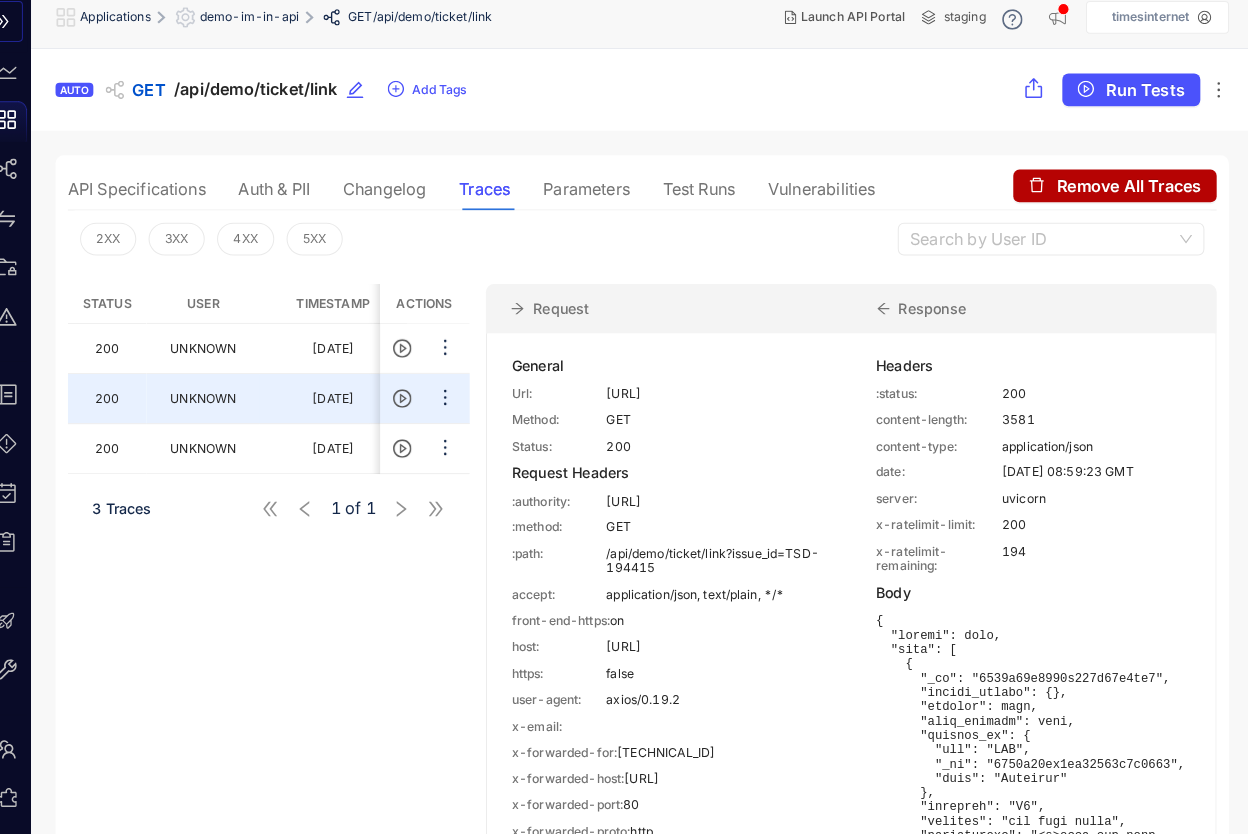 click on "Parameters" at bounding box center (597, 198) 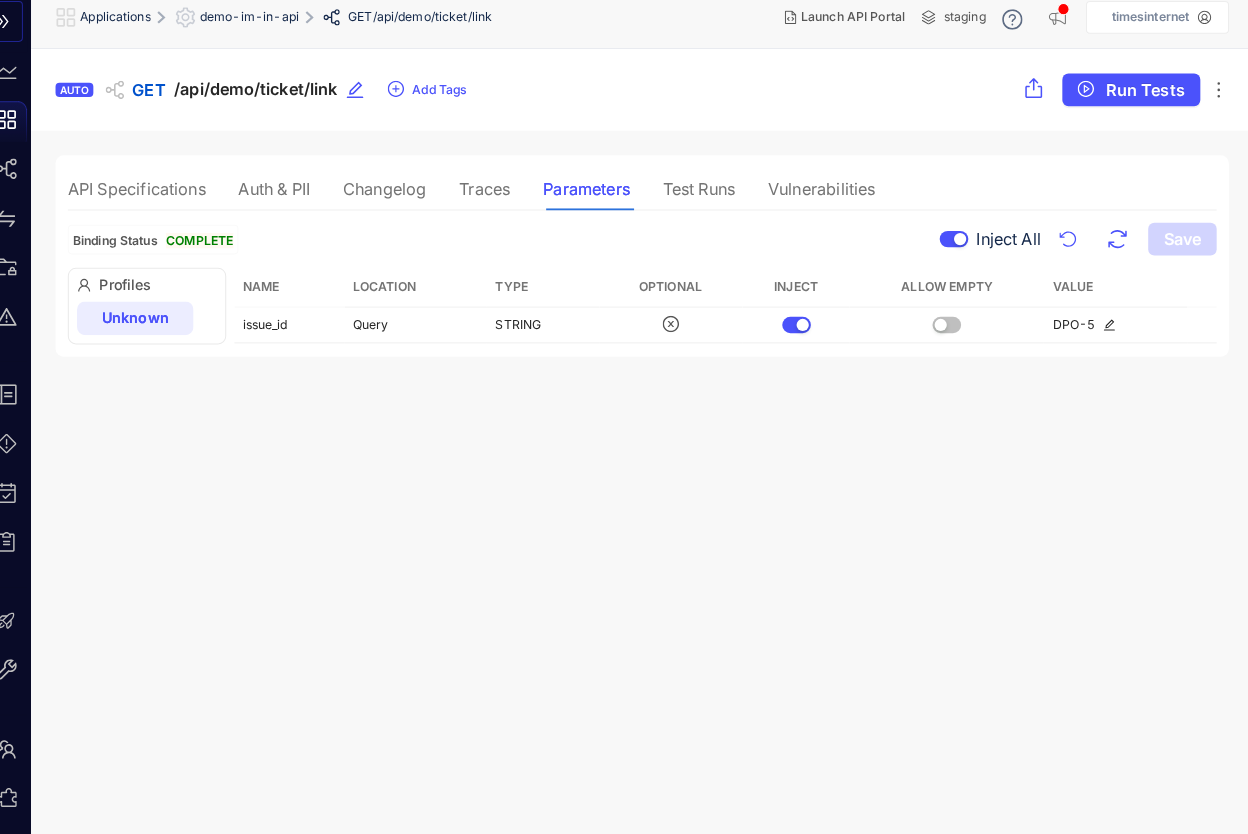 click on "Vulnerabilities" at bounding box center (827, 198) 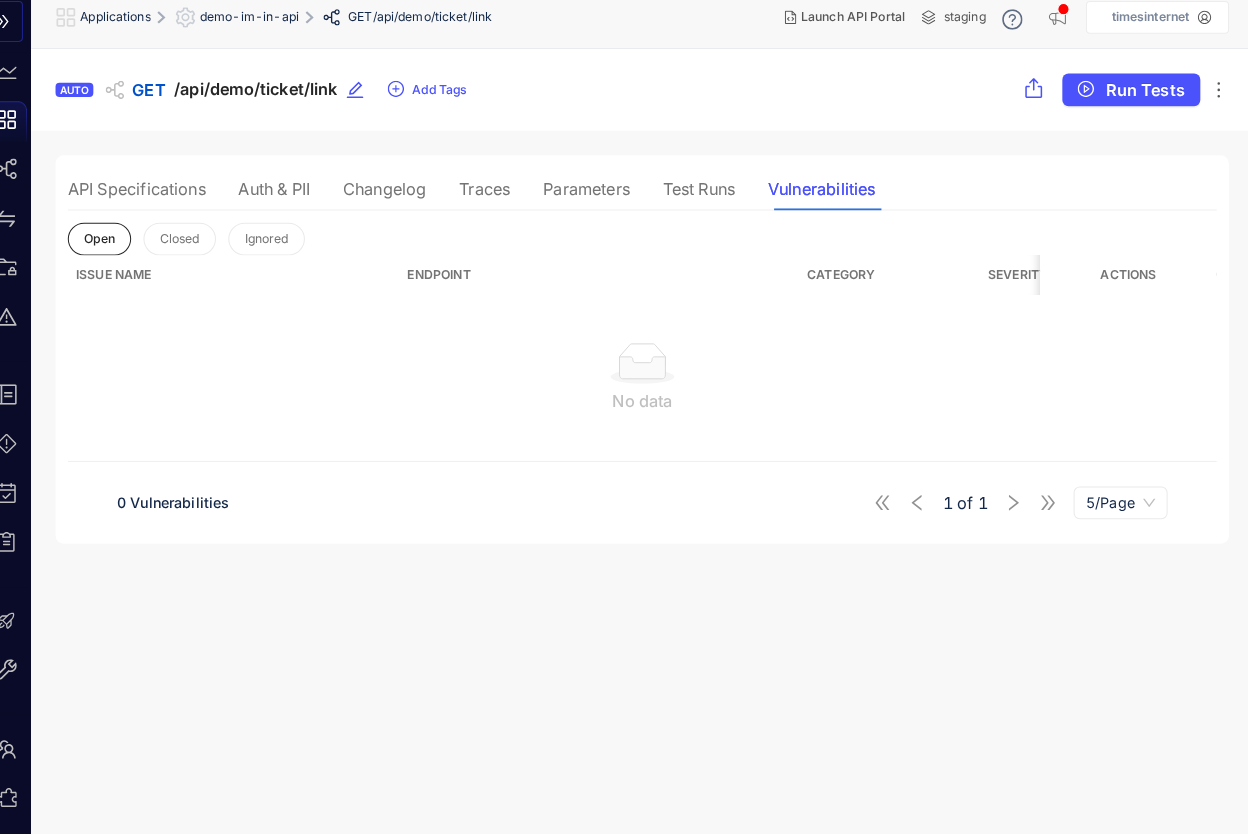 click on "Applications" at bounding box center (124, 30) 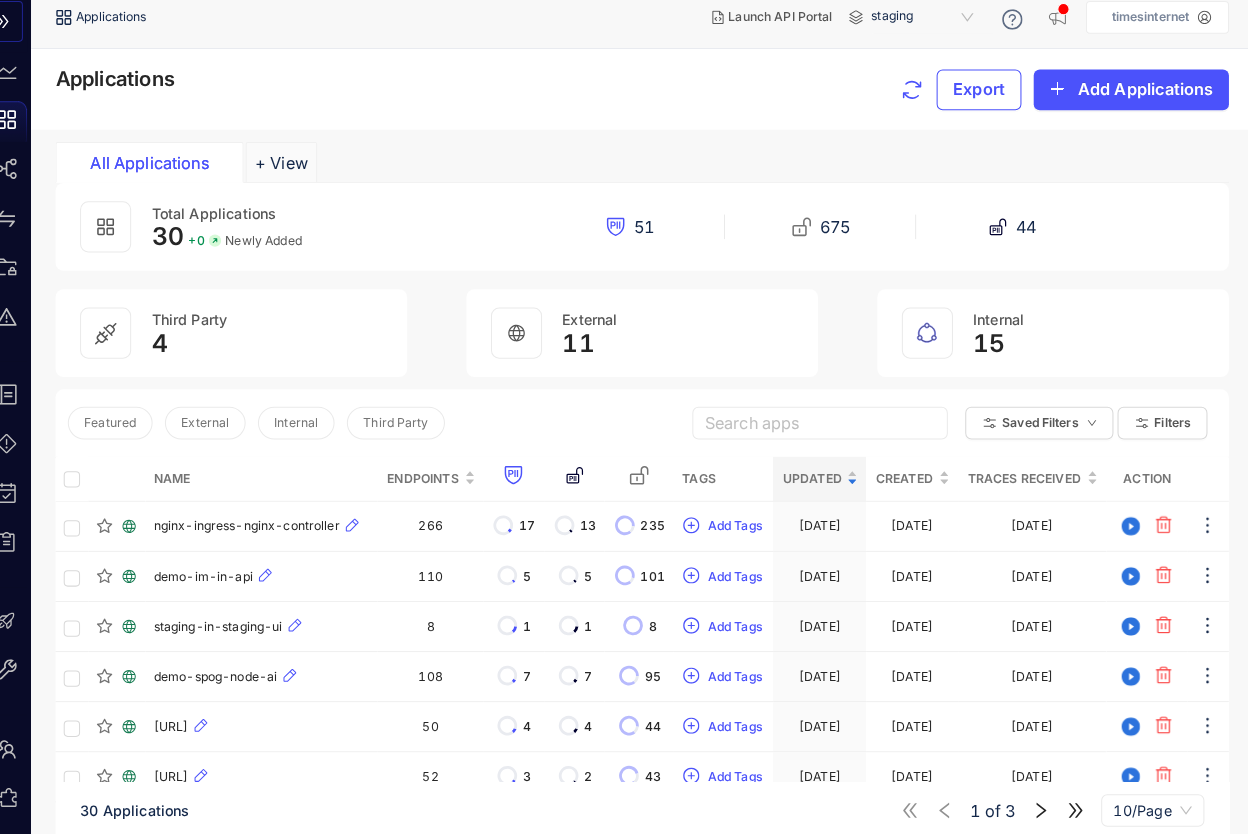 click at bounding box center [26, 34] 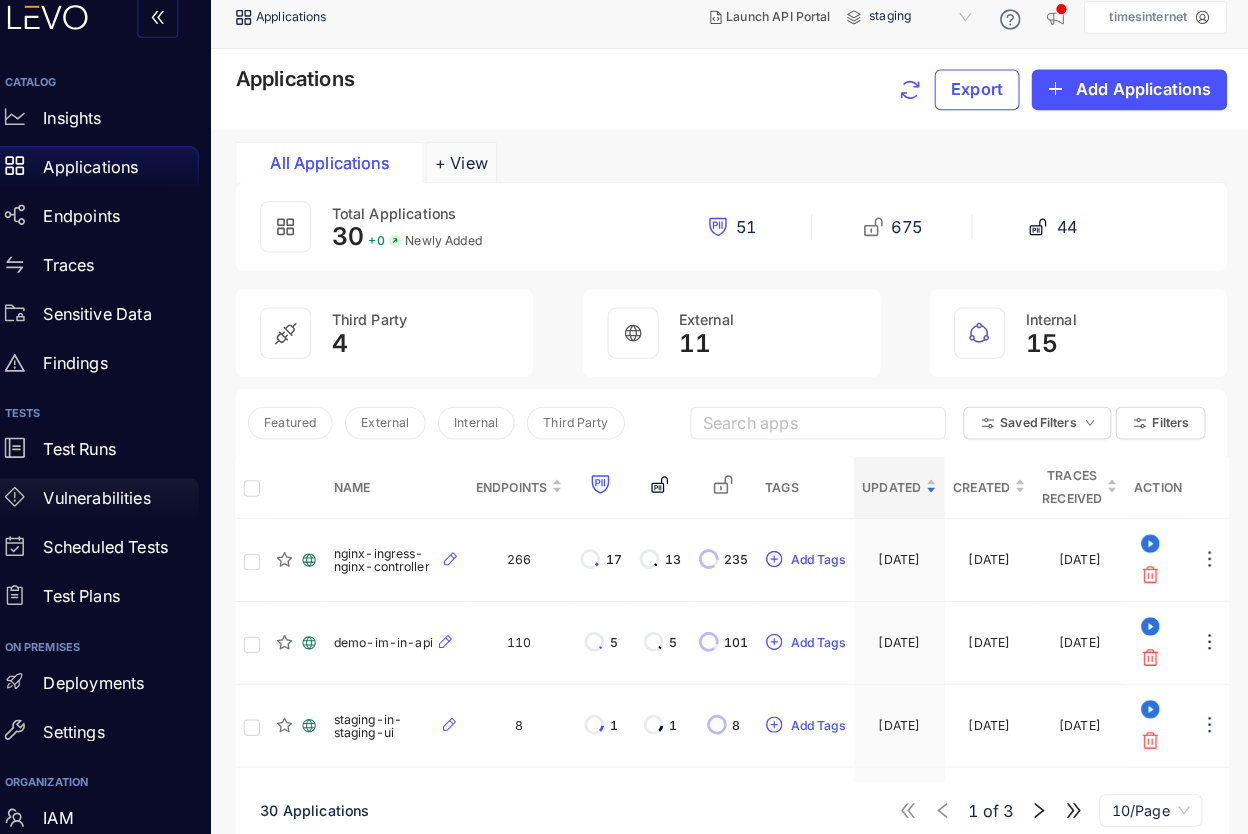 click on "Vulnerabilities" at bounding box center [118, 500] 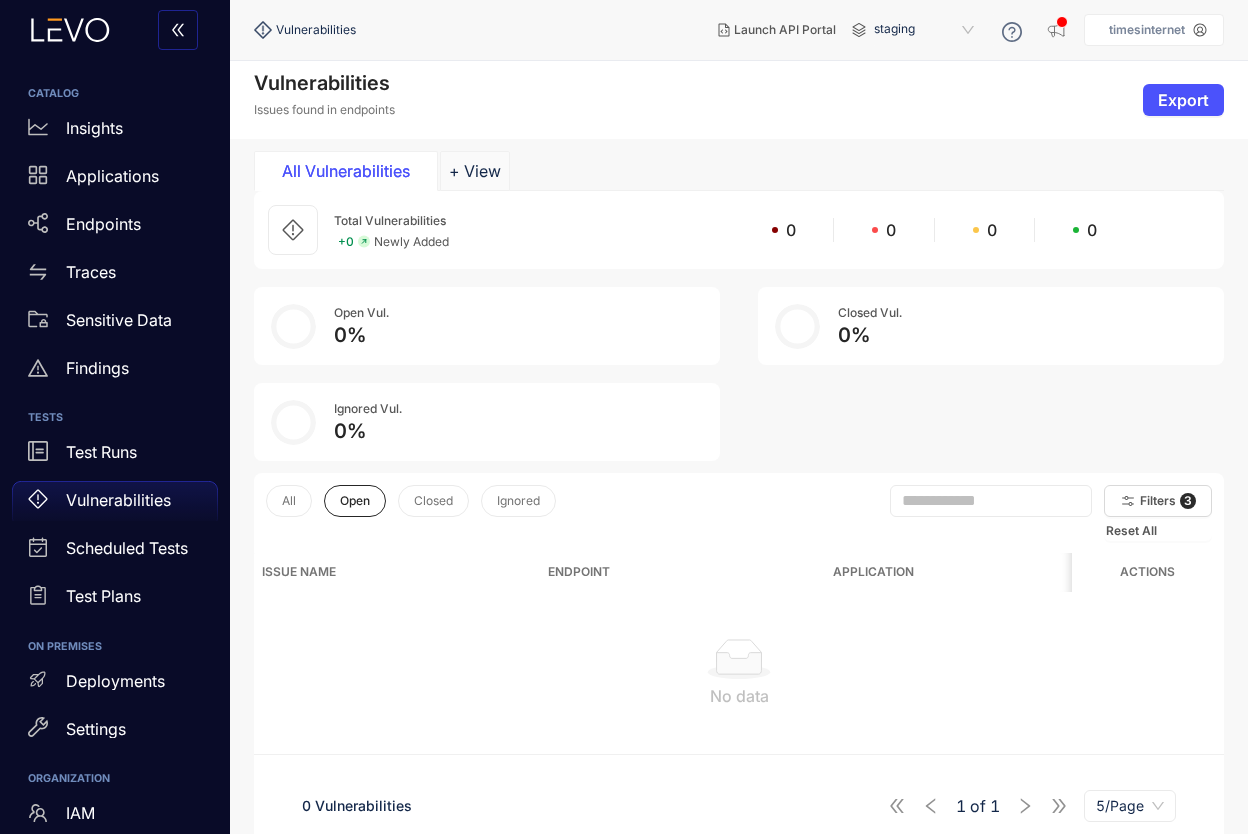scroll, scrollTop: 142, scrollLeft: 0, axis: vertical 